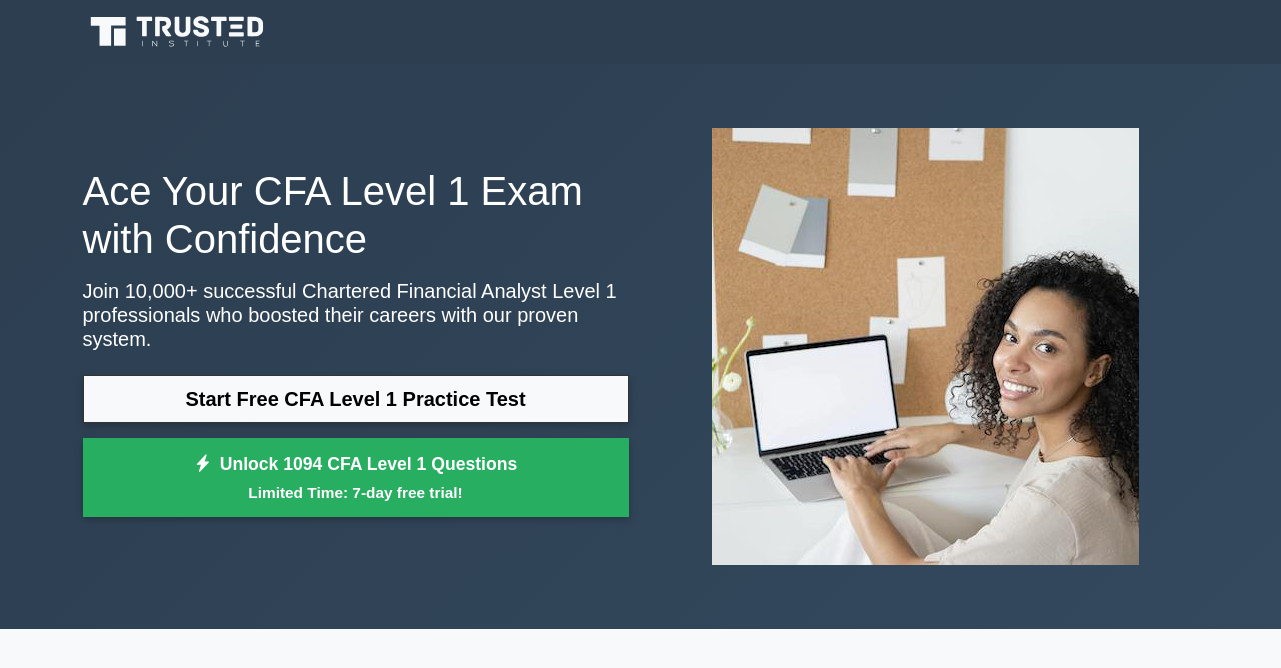 scroll, scrollTop: 0, scrollLeft: 0, axis: both 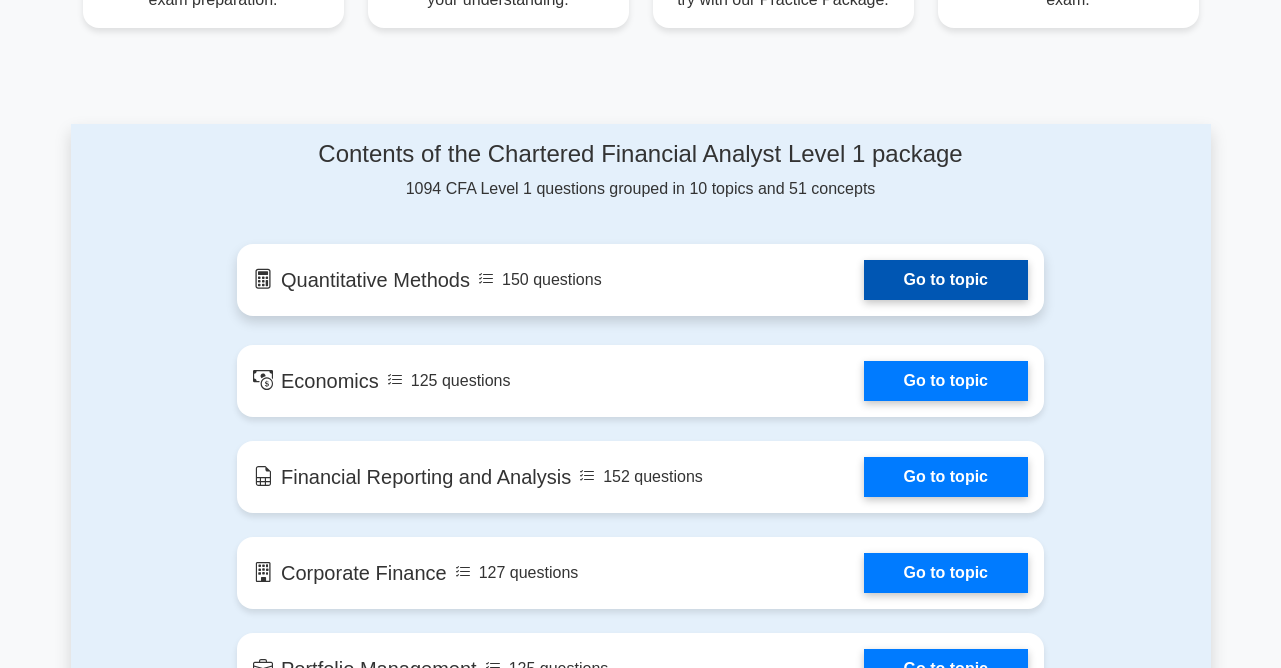 click on "Go to topic" at bounding box center (946, 280) 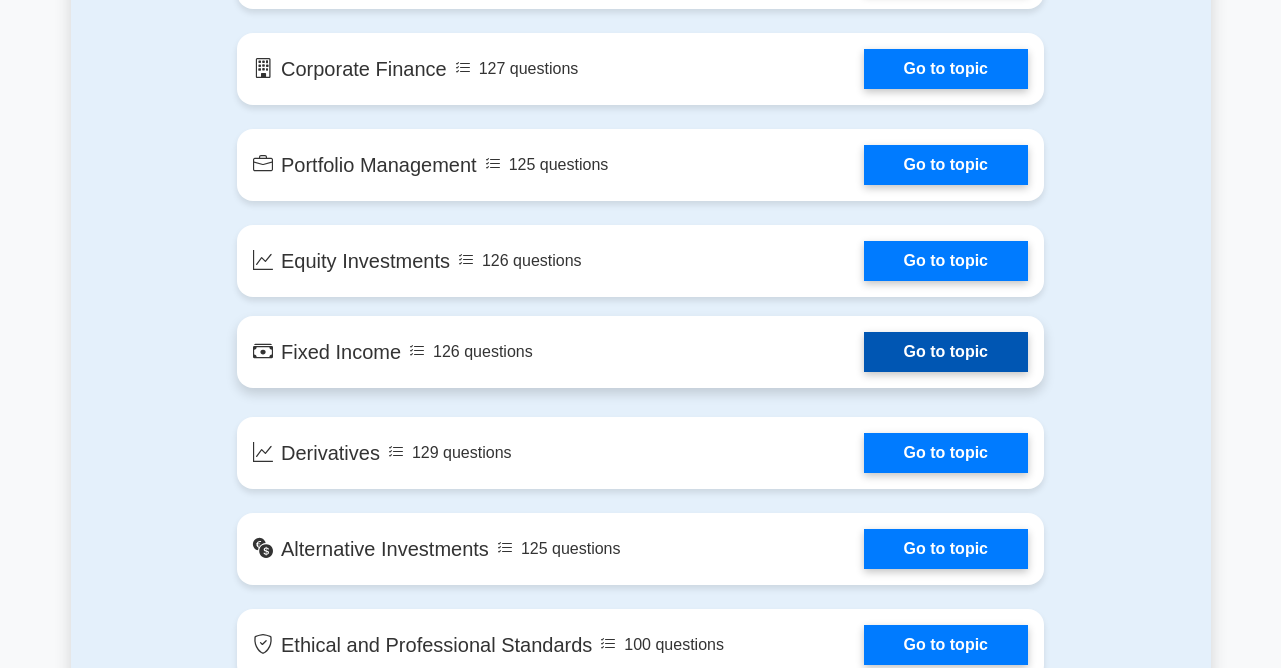 scroll, scrollTop: 1800, scrollLeft: 0, axis: vertical 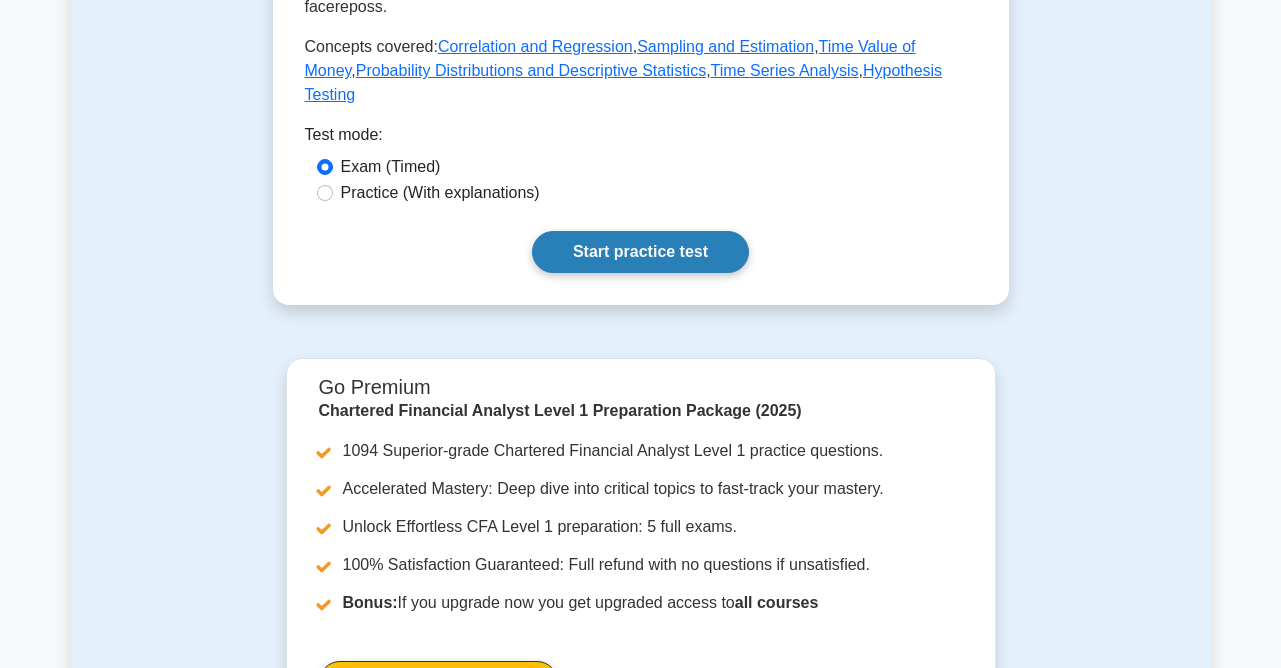 click on "Start practice test" at bounding box center [640, 252] 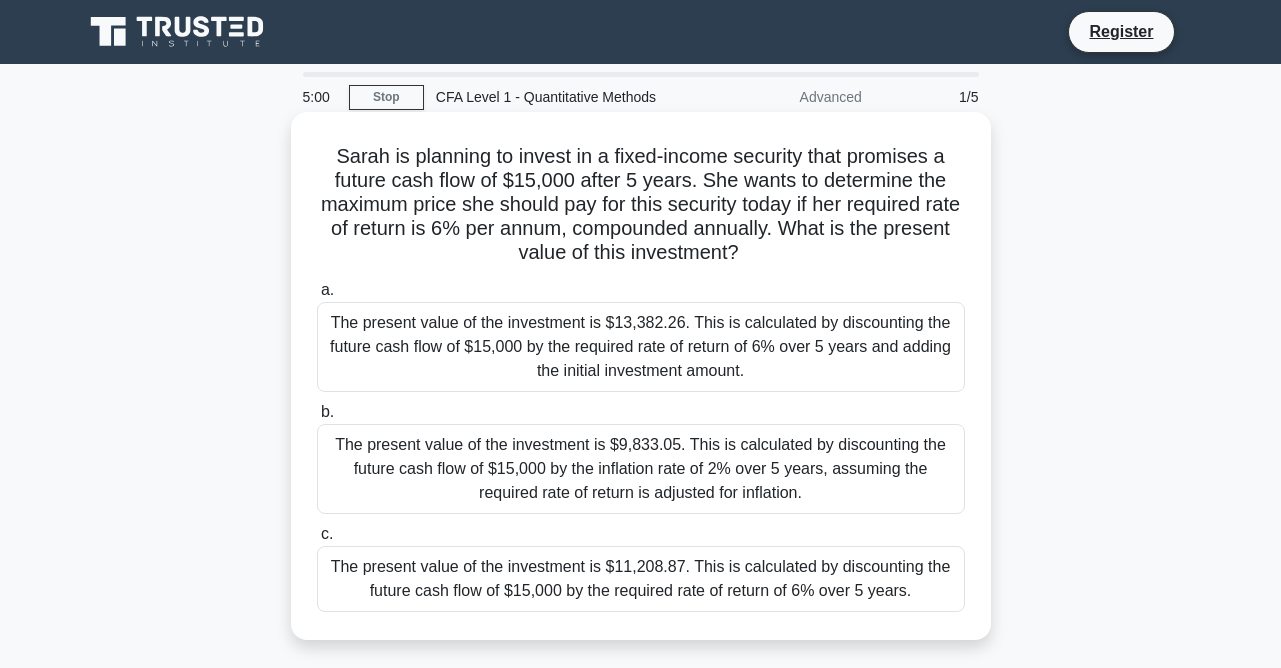 scroll, scrollTop: 0, scrollLeft: 0, axis: both 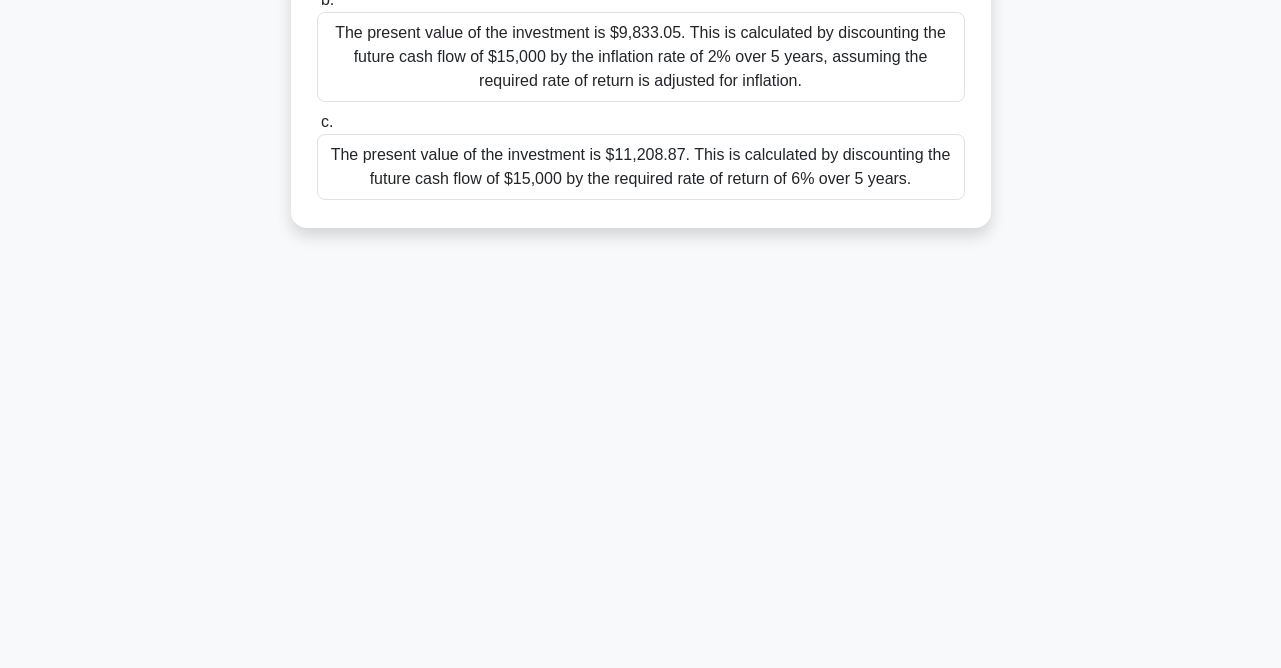 click on "The present value of the investment is $11,208.87. This is calculated by discounting the future cash flow of $15,000 by the required rate of return of 6% over 5 years." at bounding box center (641, 167) 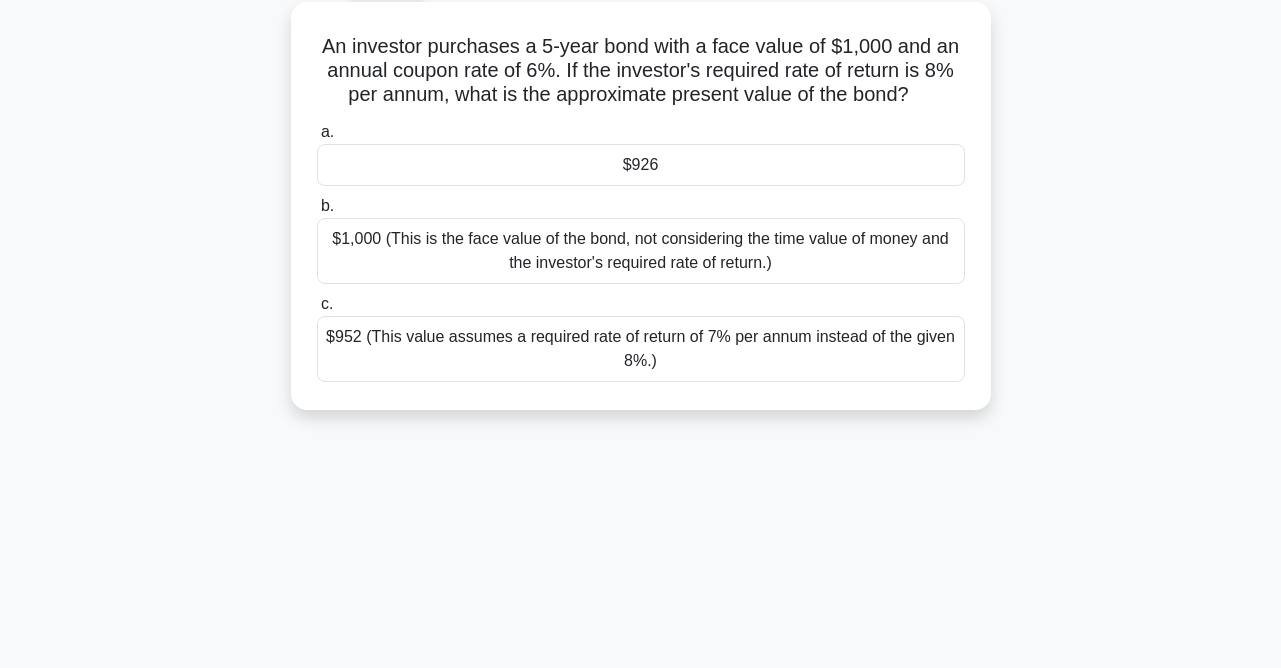 scroll, scrollTop: 0, scrollLeft: 0, axis: both 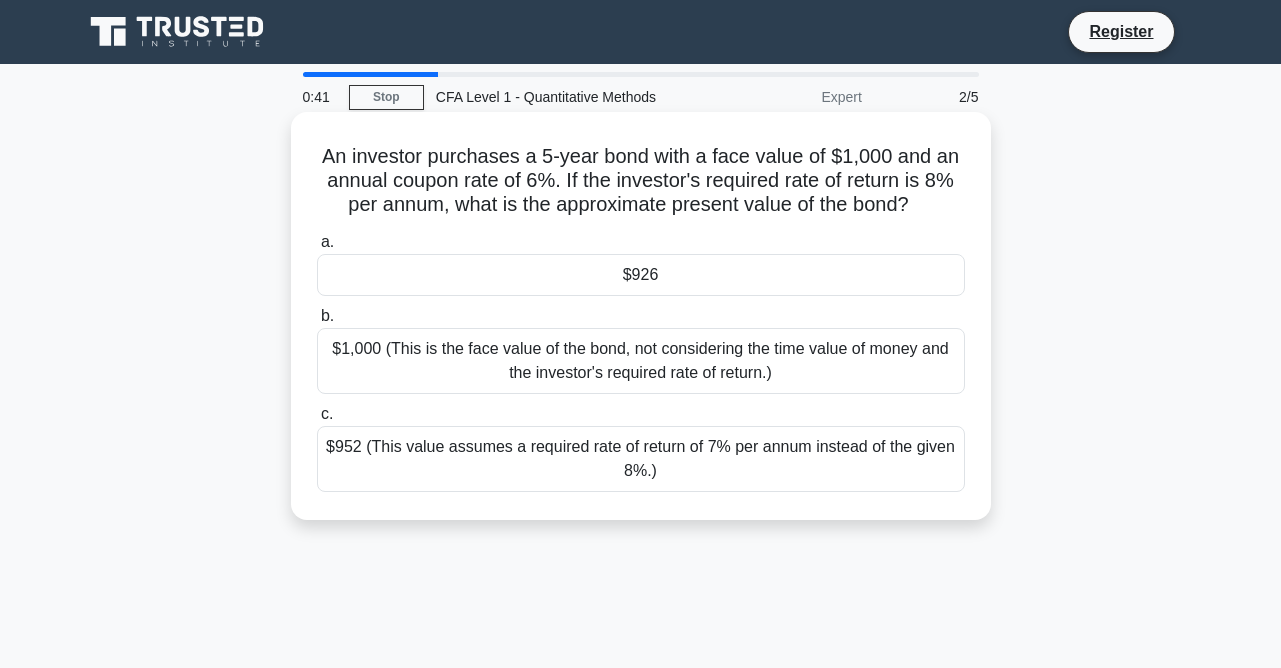 click on "$952 (This value assumes a required rate of return of 7% per annum instead of the given 8%.)" at bounding box center (641, 459) 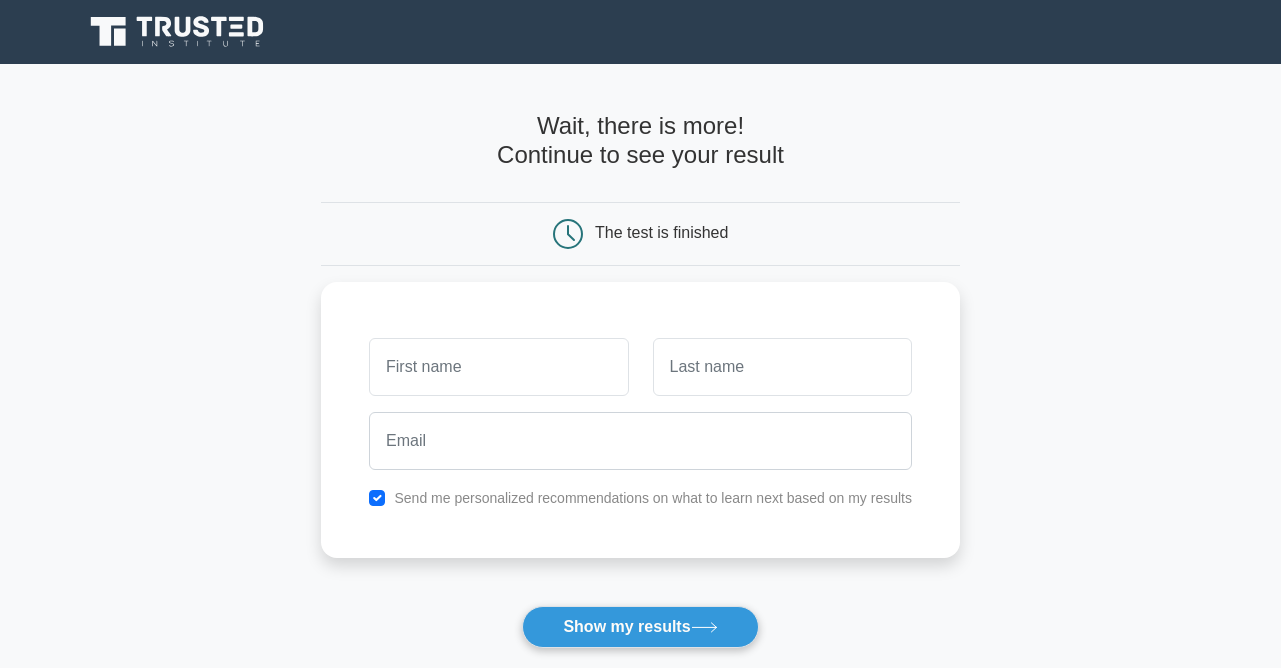scroll, scrollTop: 0, scrollLeft: 0, axis: both 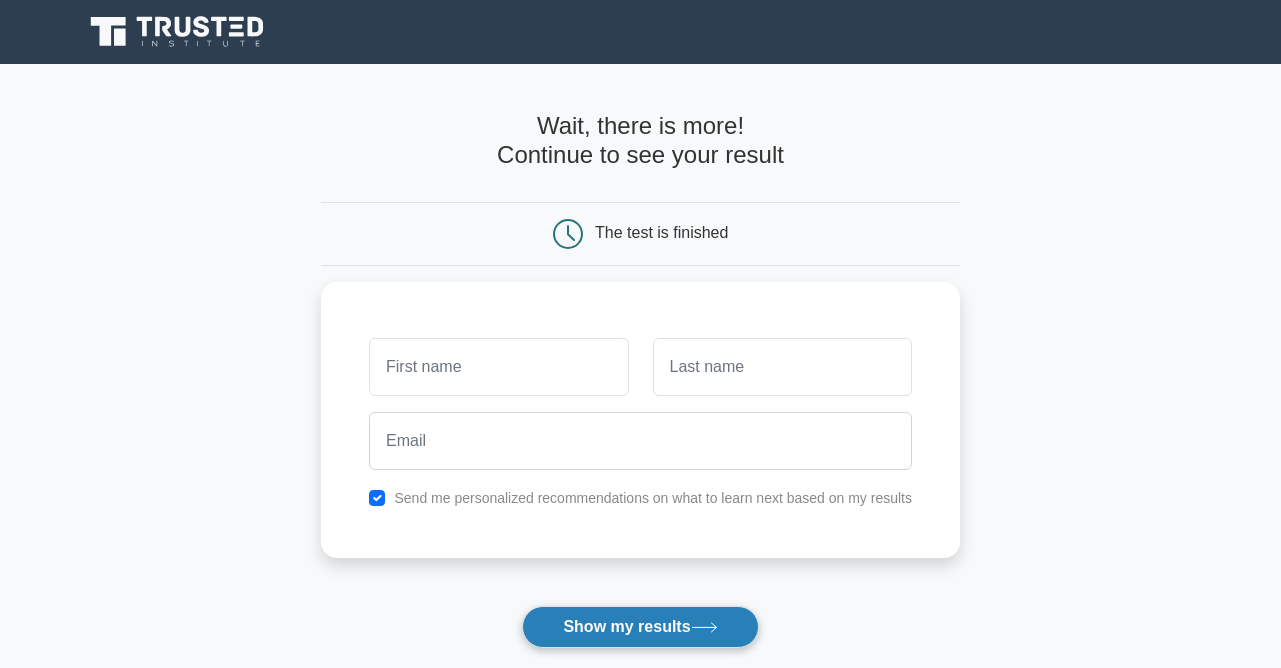 click on "Show my results" at bounding box center (640, 627) 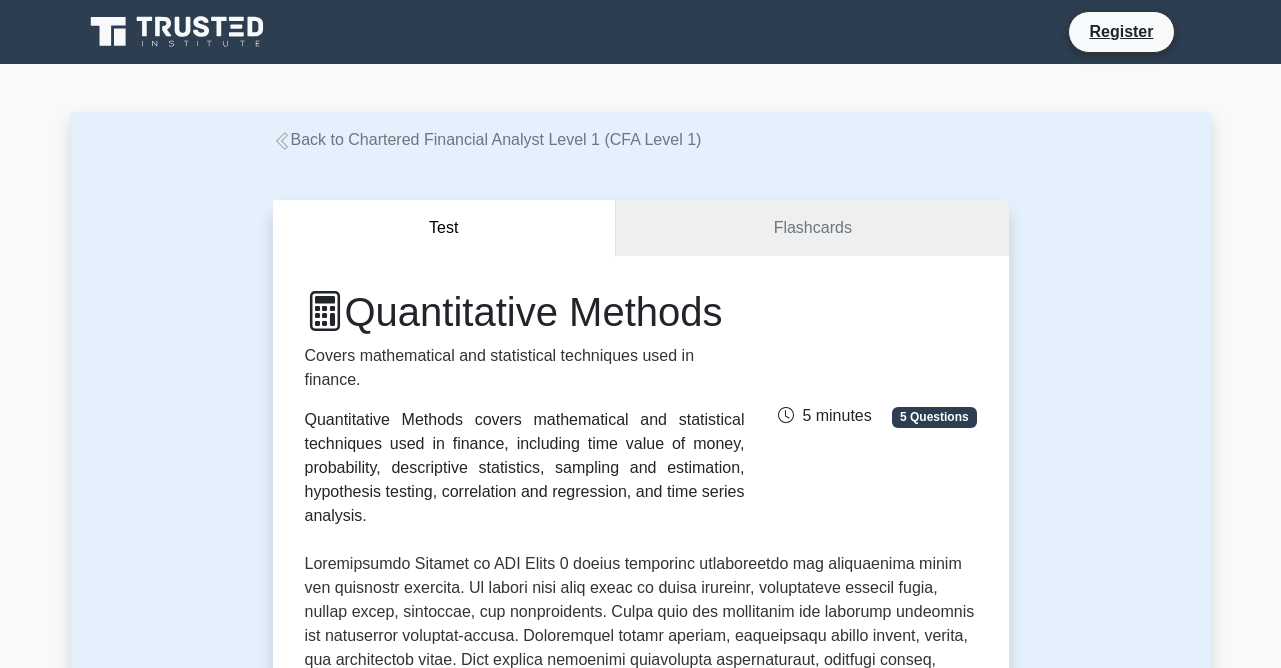 scroll, scrollTop: 1080, scrollLeft: 0, axis: vertical 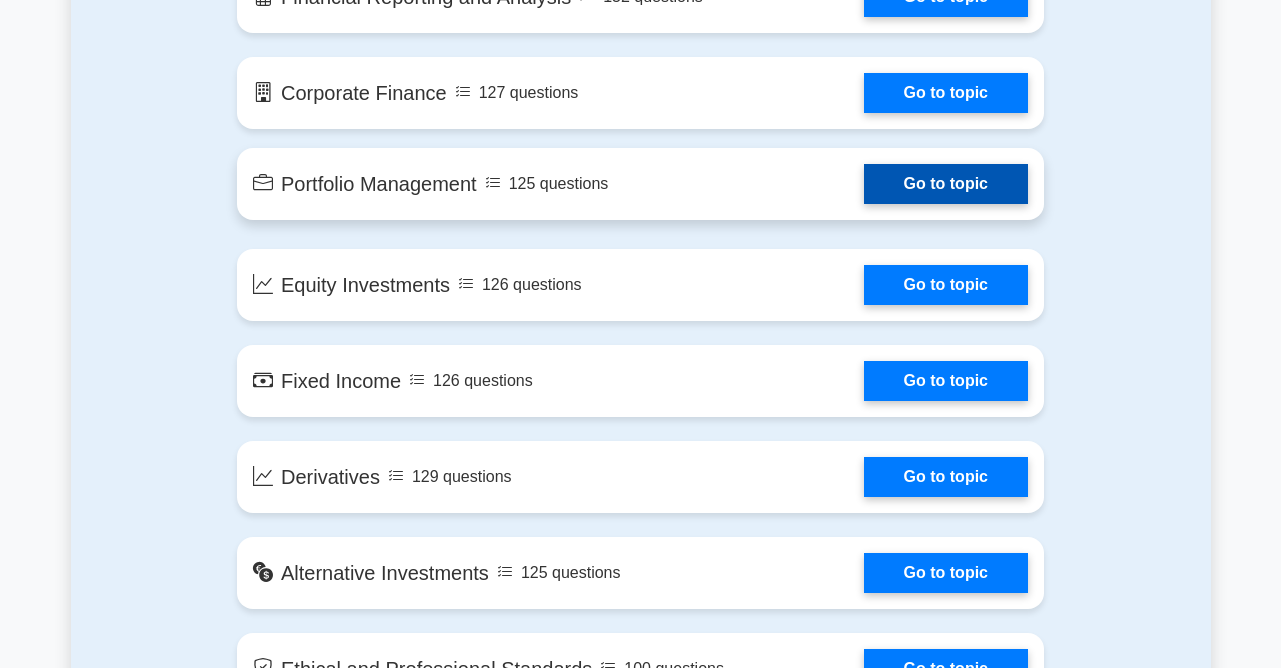 click on "Go to topic" at bounding box center (946, 184) 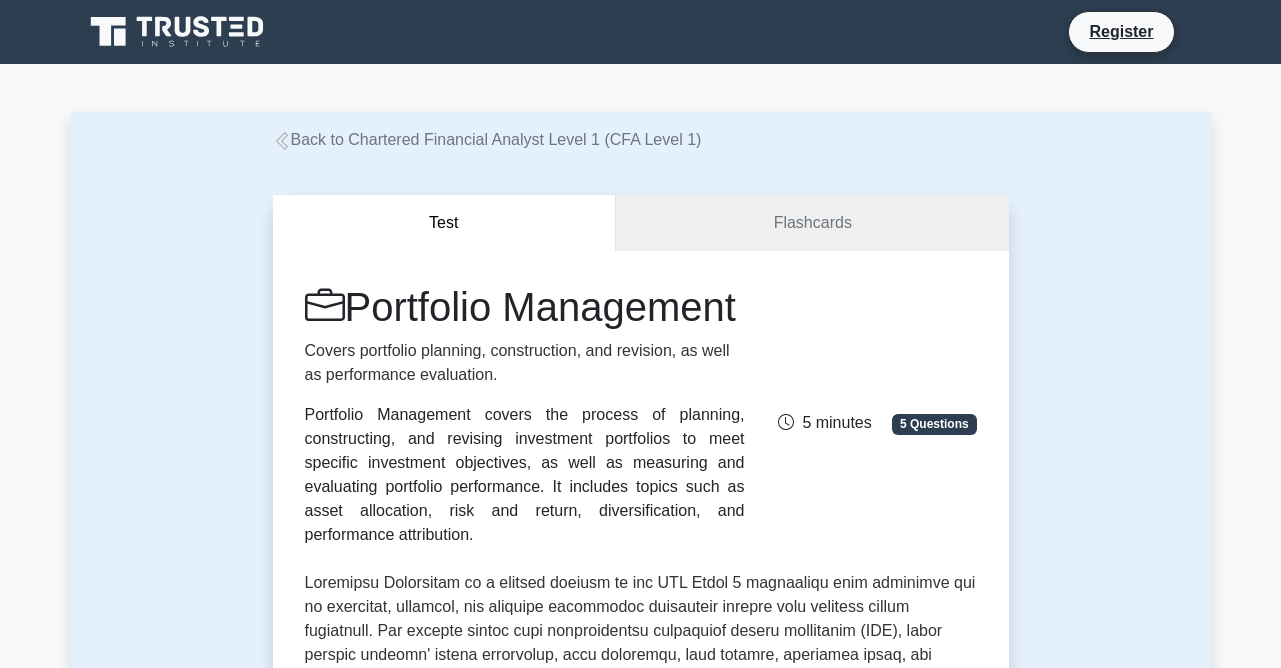 scroll, scrollTop: 0, scrollLeft: 0, axis: both 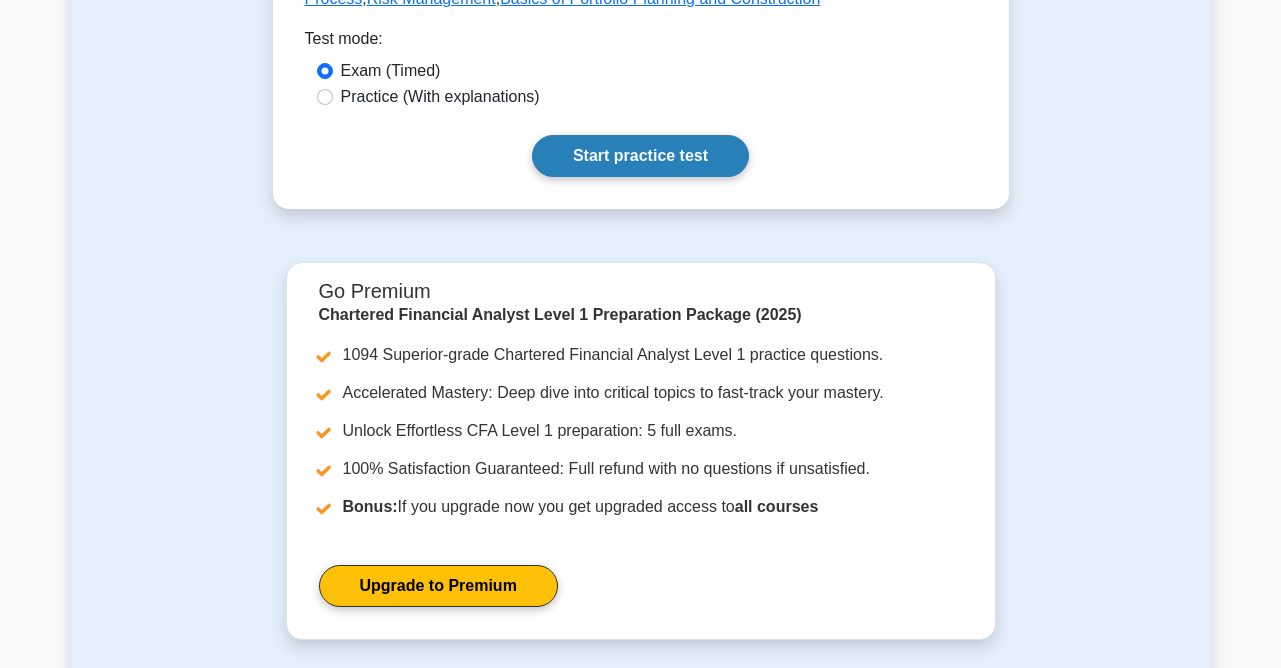 click on "Start practice test" at bounding box center [640, 156] 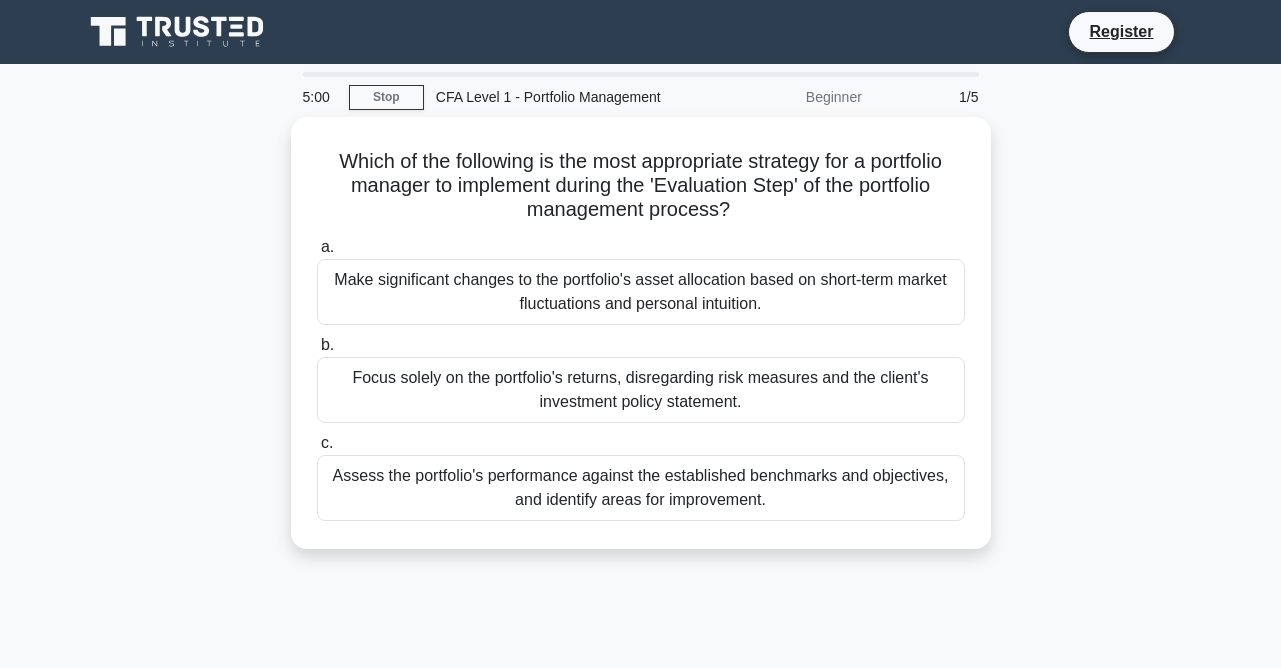 scroll, scrollTop: 0, scrollLeft: 0, axis: both 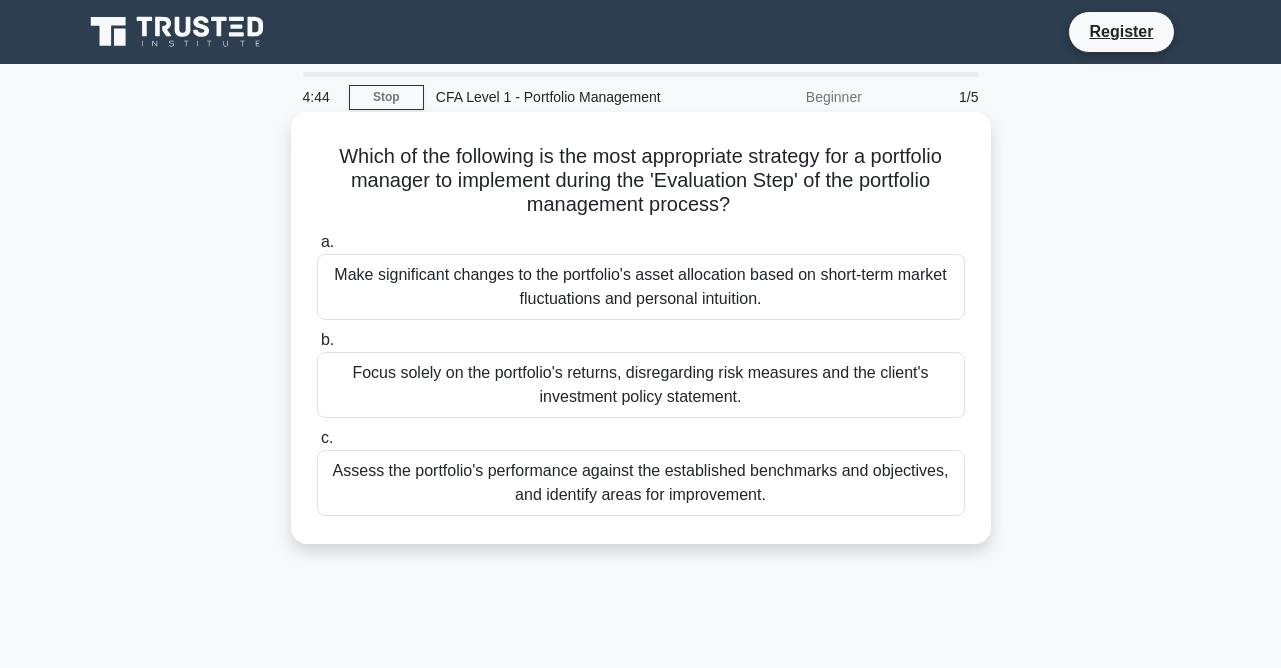 click on "Focus solely on the portfolio's returns, disregarding risk measures and the client's investment policy statement." at bounding box center (641, 385) 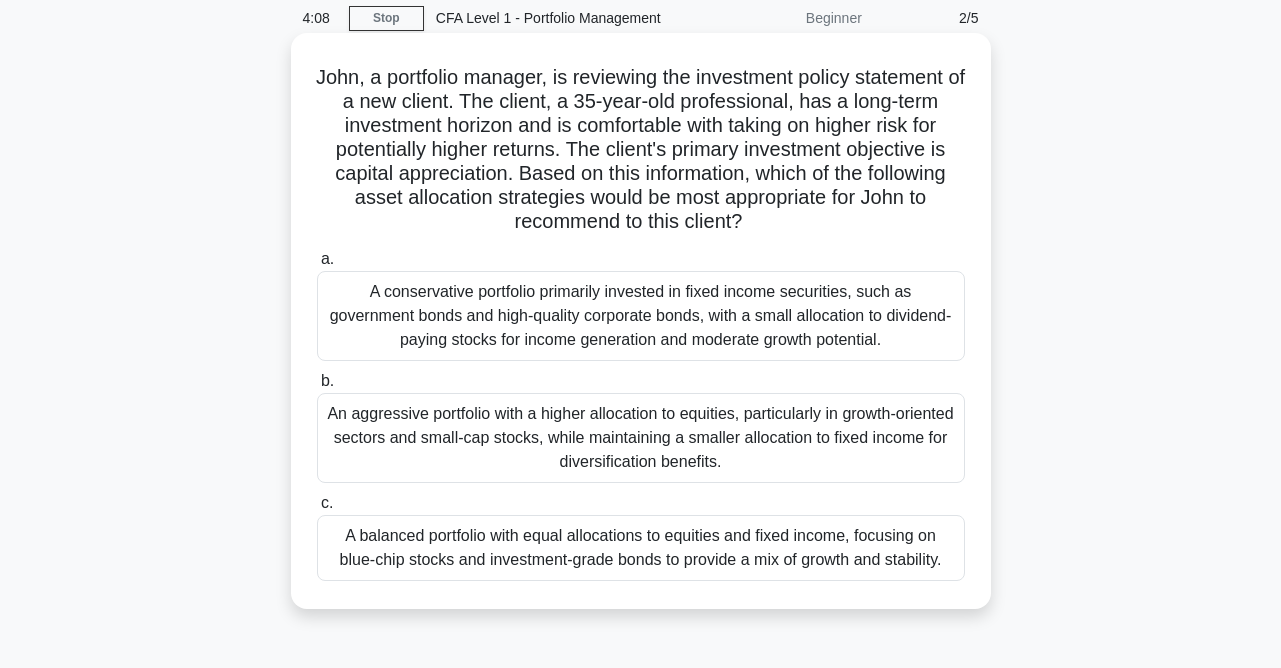 scroll, scrollTop: 120, scrollLeft: 0, axis: vertical 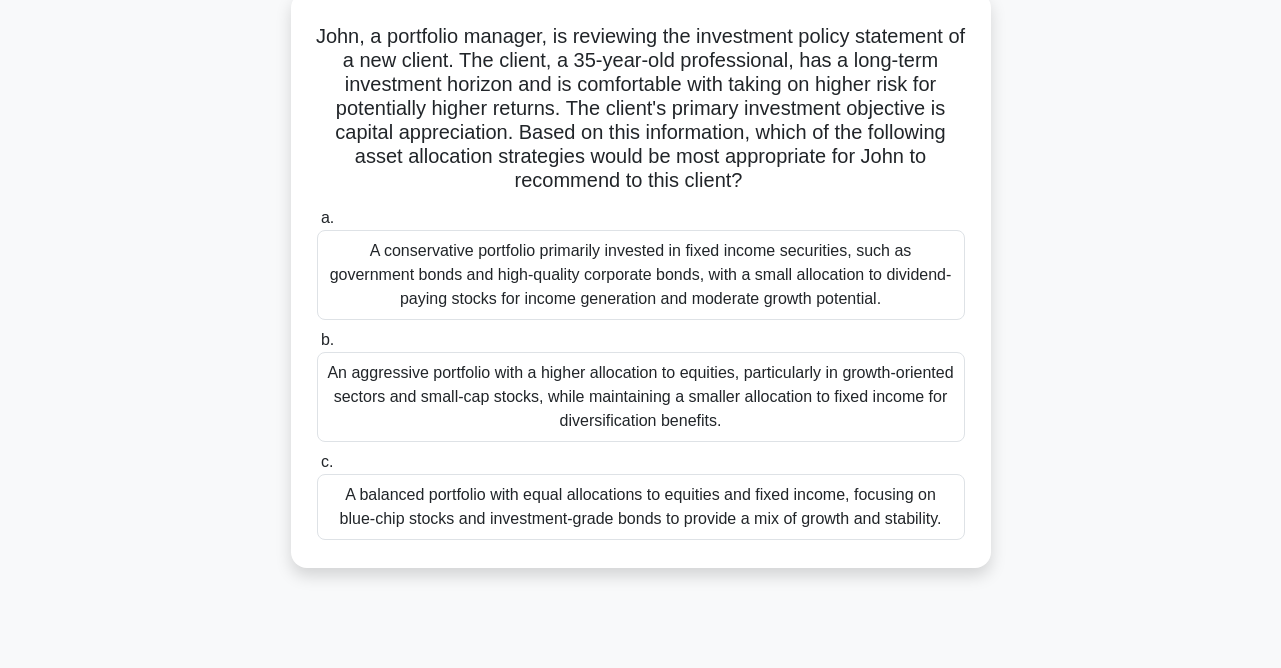click on "A balanced portfolio with equal allocations to equities and fixed income, focusing on blue-chip stocks and investment-grade bonds to provide a mix of growth and stability." at bounding box center (641, 507) 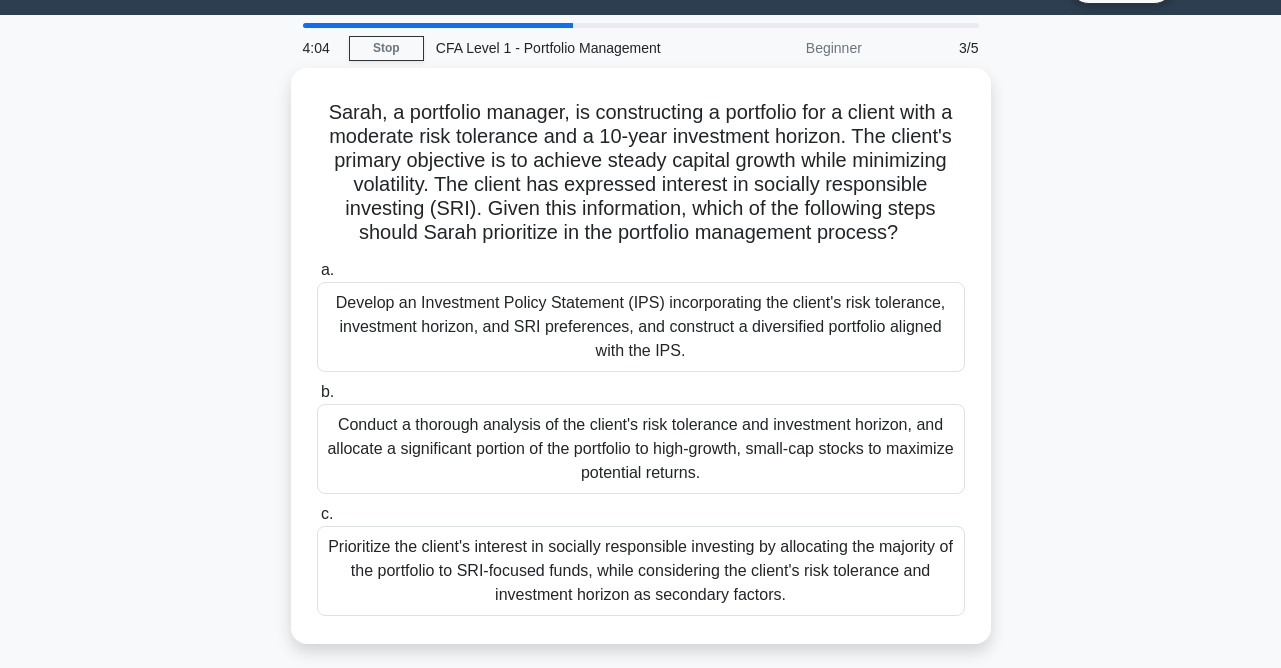scroll, scrollTop: 0, scrollLeft: 0, axis: both 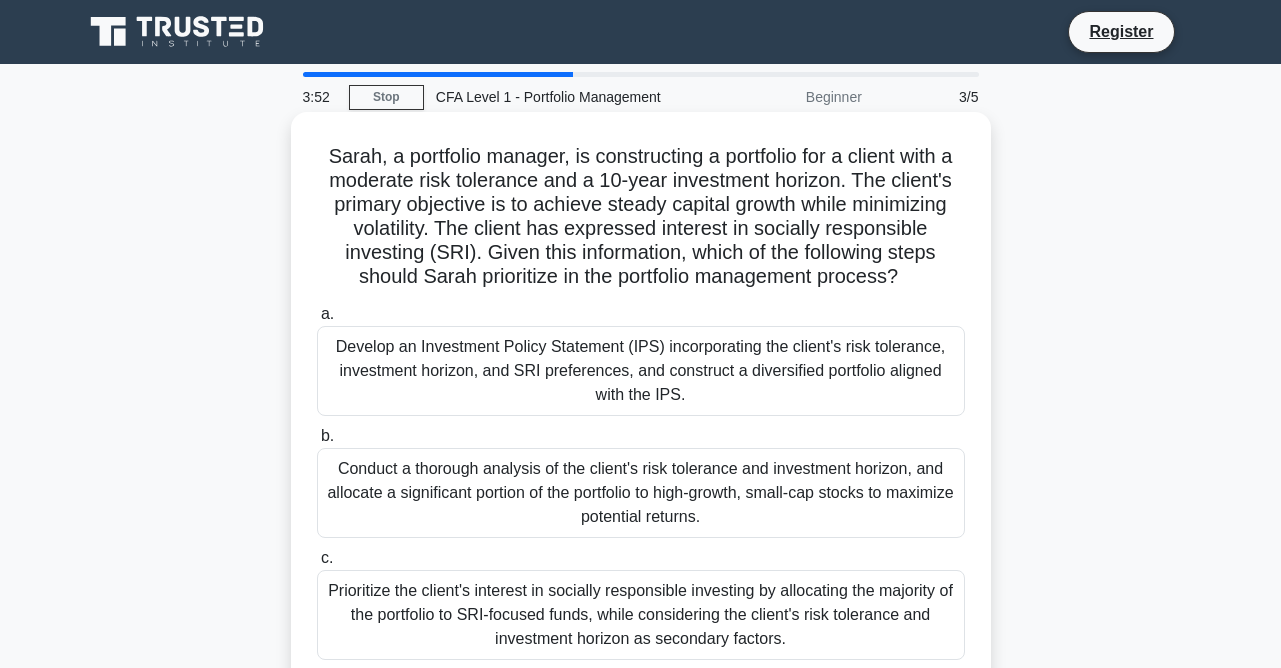 click on "Conduct a thorough analysis of the client's risk tolerance and investment horizon, and allocate a significant portion of the portfolio to high-growth, small-cap stocks to maximize potential returns." at bounding box center (641, 493) 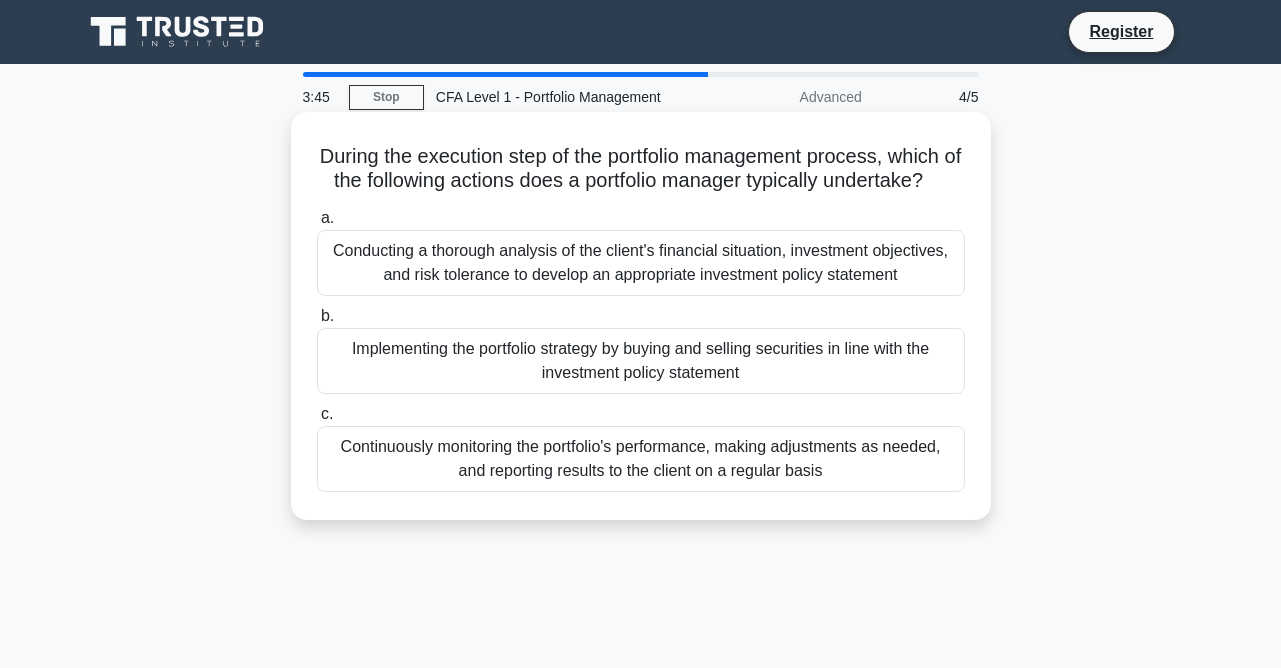 click on "Conducting a thorough analysis of the client's financial situation, investment objectives, and risk tolerance to develop an appropriate investment policy statement" at bounding box center (641, 263) 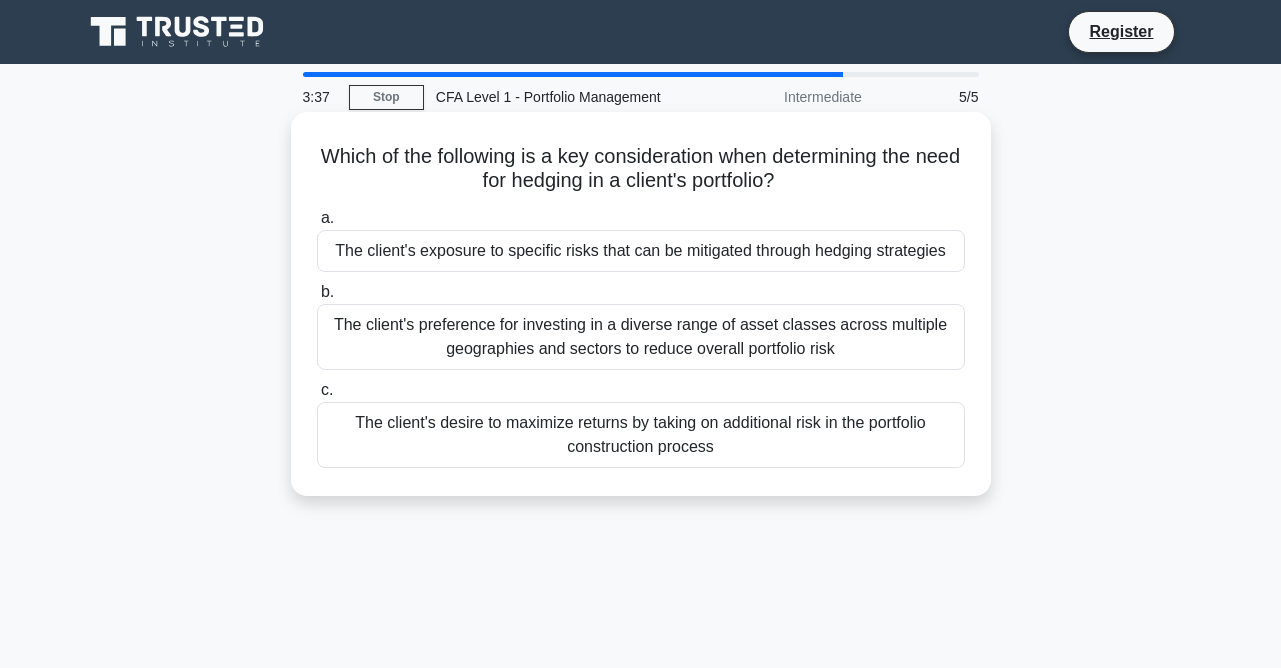 click on "The client's desire to maximize returns by taking on additional risk in the portfolio construction process" at bounding box center (641, 435) 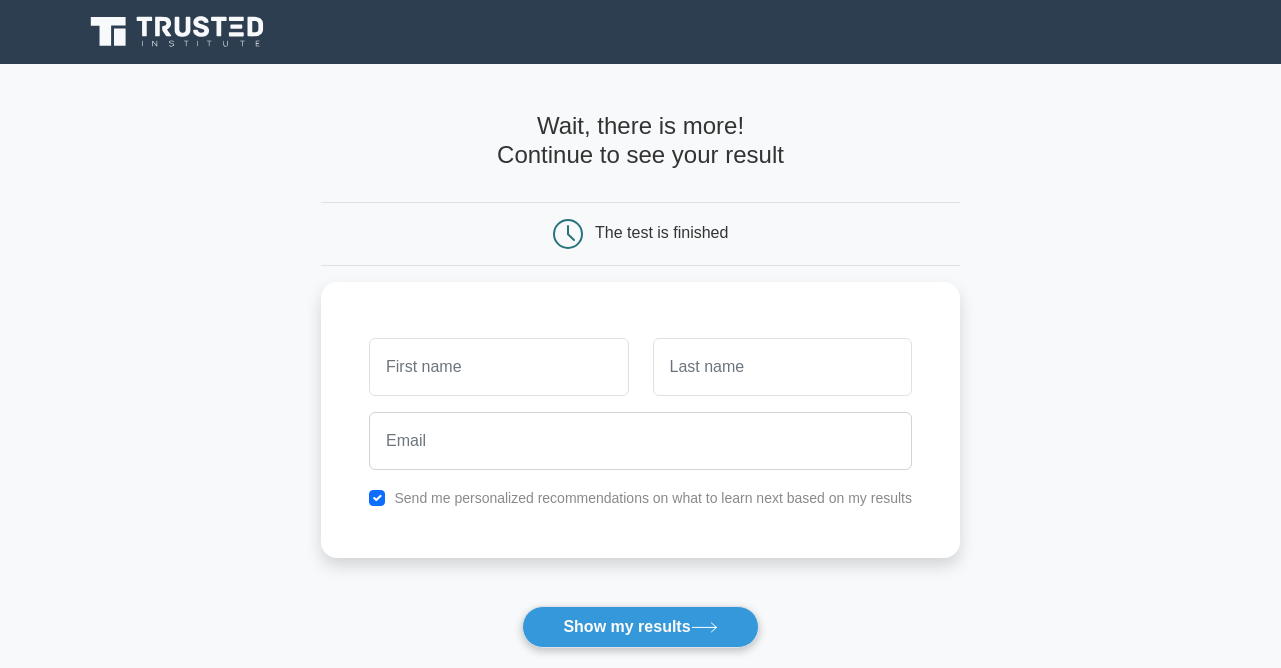 scroll, scrollTop: 0, scrollLeft: 0, axis: both 